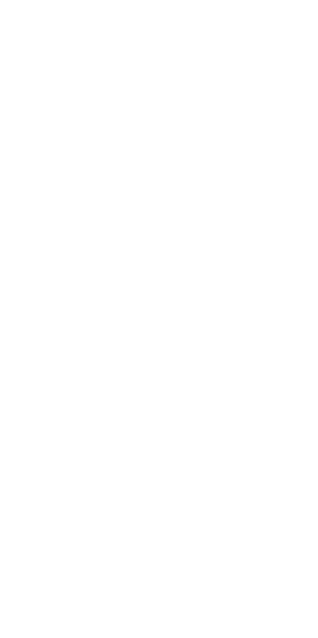 scroll, scrollTop: 0, scrollLeft: 0, axis: both 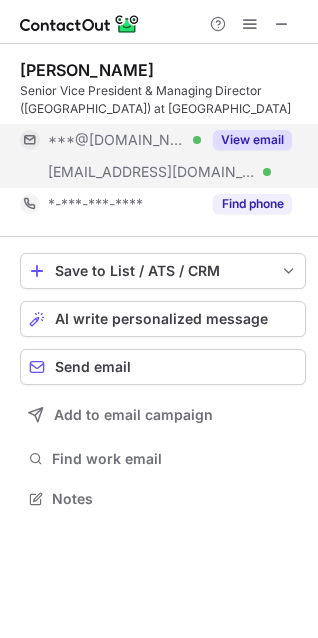 click on "View email" at bounding box center [252, 140] 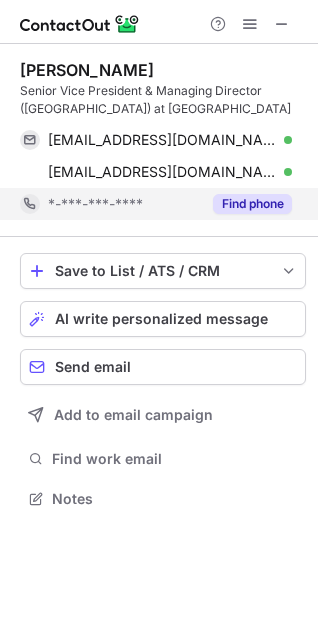 click on "Find phone" at bounding box center (252, 204) 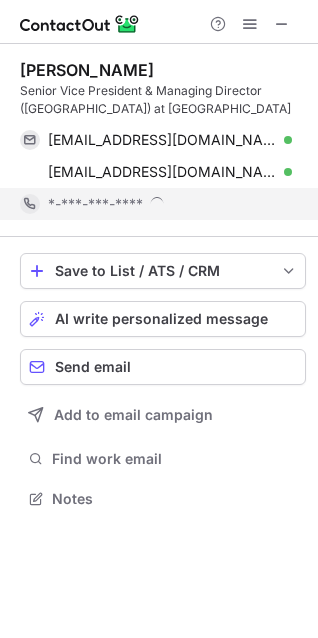 scroll, scrollTop: 10, scrollLeft: 10, axis: both 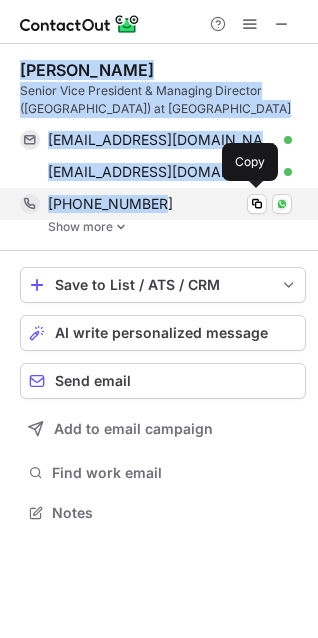drag, startPoint x: 22, startPoint y: 65, endPoint x: 246, endPoint y: 207, distance: 265.2169 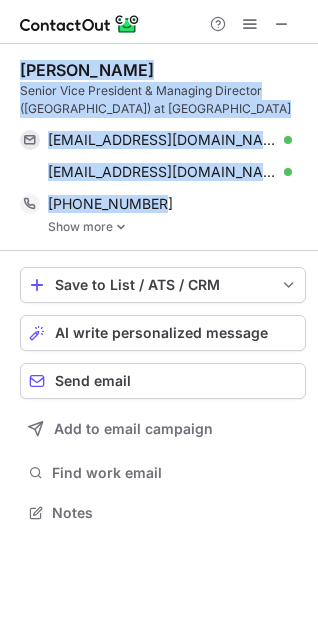 copy on "[PERSON_NAME] Senior Vice President & Managing Director ([GEOGRAPHIC_DATA]) at Hill International [EMAIL_ADDRESS][DOMAIN_NAME] Verified Send email Copy [EMAIL_ADDRESS][DOMAIN_NAME] Verified Send email Copy [PHONE_NUMBER]" 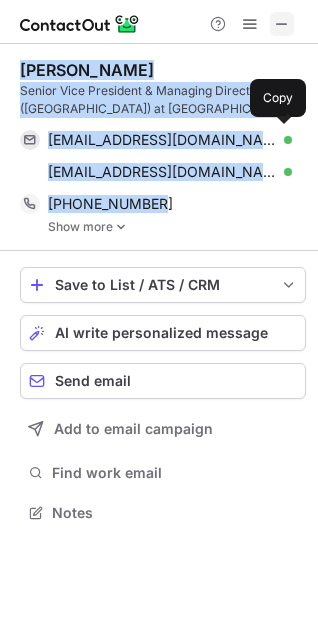 click at bounding box center [282, 24] 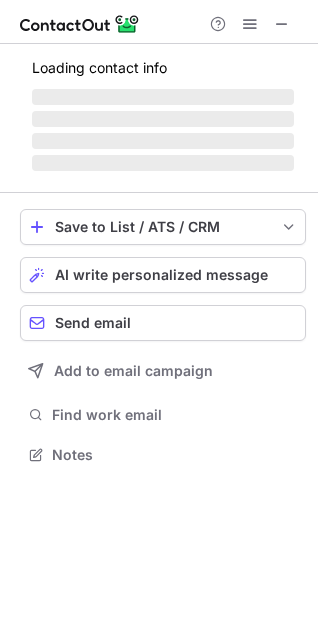 scroll, scrollTop: 441, scrollLeft: 318, axis: both 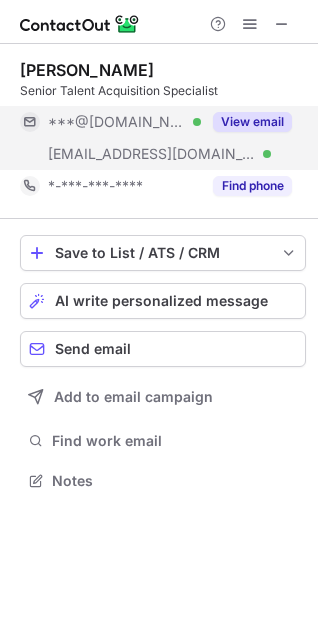 click on "View email" at bounding box center (252, 122) 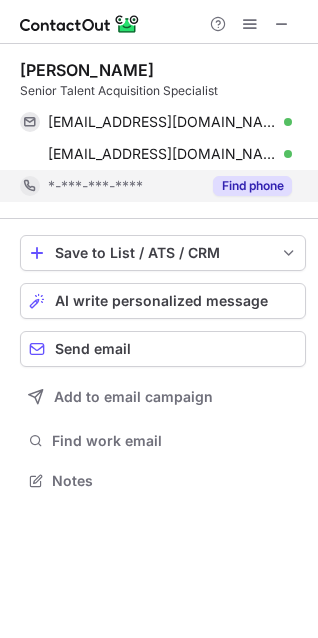 click on "Find phone" at bounding box center [252, 186] 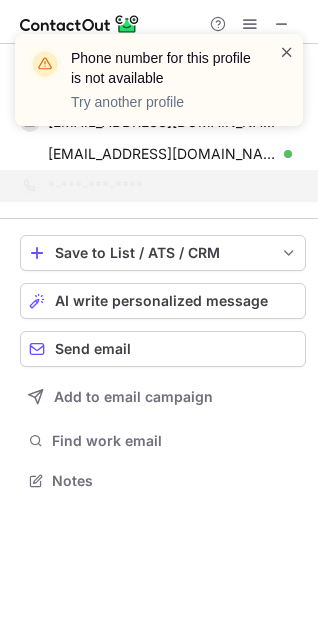click at bounding box center (287, 52) 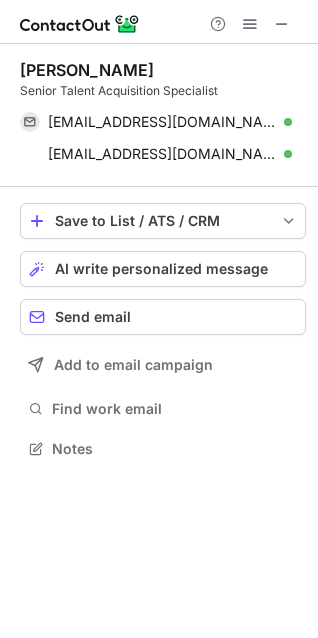 scroll, scrollTop: 435, scrollLeft: 318, axis: both 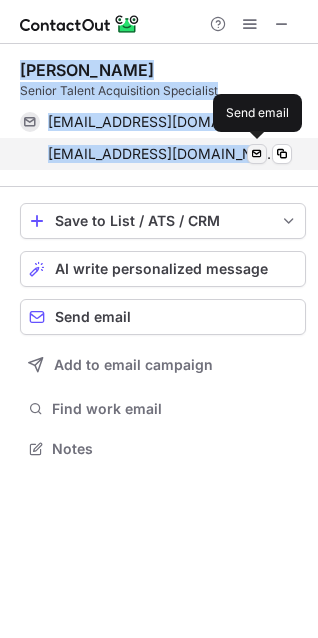 drag, startPoint x: 21, startPoint y: 66, endPoint x: 254, endPoint y: 148, distance: 247.0081 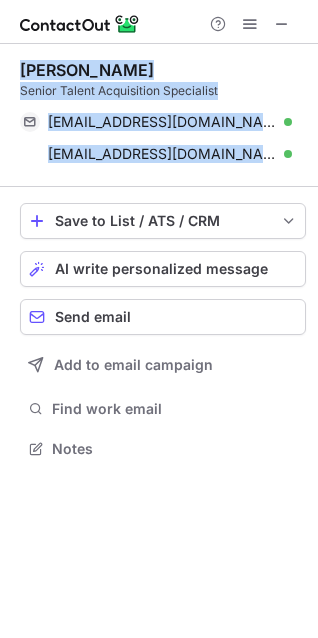 copy on "[PERSON_NAME] Senior Talent Acquisition Specialist [EMAIL_ADDRESS][DOMAIN_NAME] Verified Send email Copy [EMAIL_ADDRESS][DOMAIN_NAME] Verified" 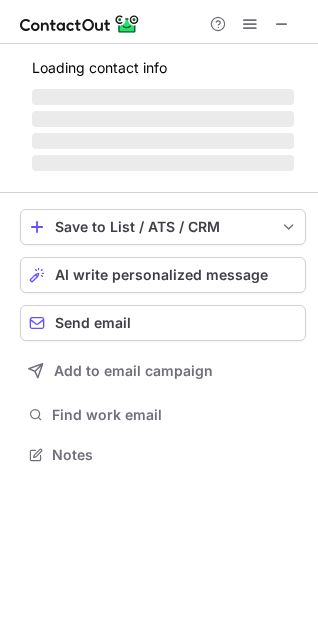 scroll, scrollTop: 441, scrollLeft: 318, axis: both 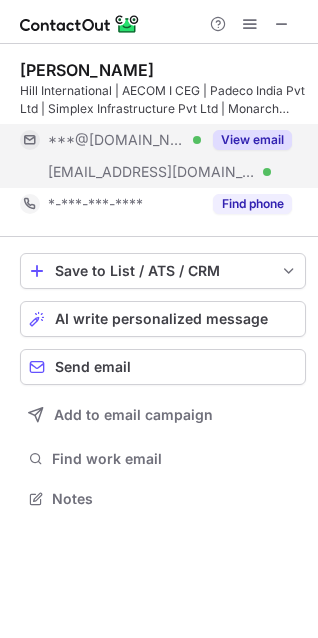 click on "View email" at bounding box center [252, 140] 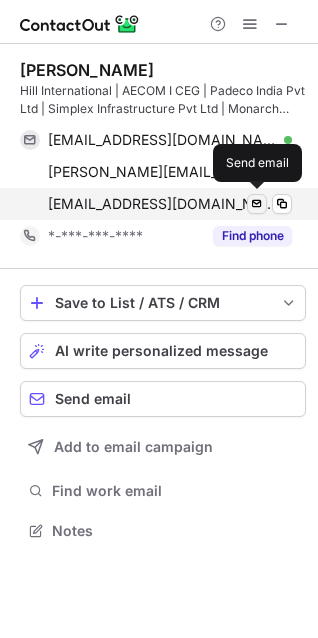 scroll, scrollTop: 10, scrollLeft: 10, axis: both 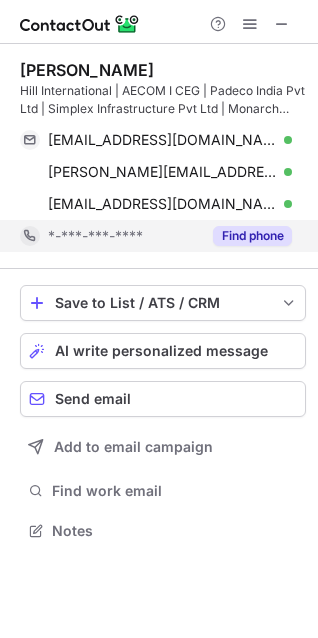 click on "Find phone" at bounding box center (252, 236) 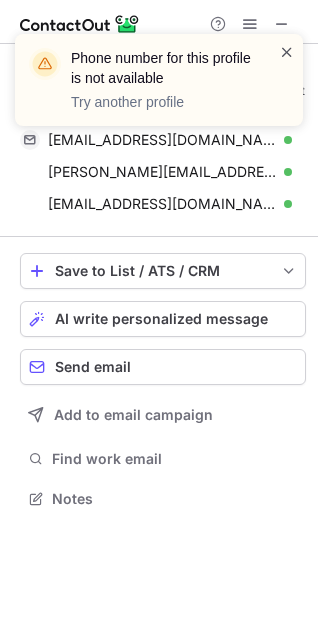 scroll, scrollTop: 485, scrollLeft: 318, axis: both 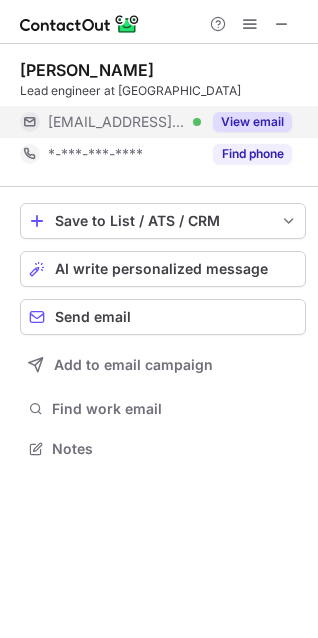 click on "View email" at bounding box center [252, 122] 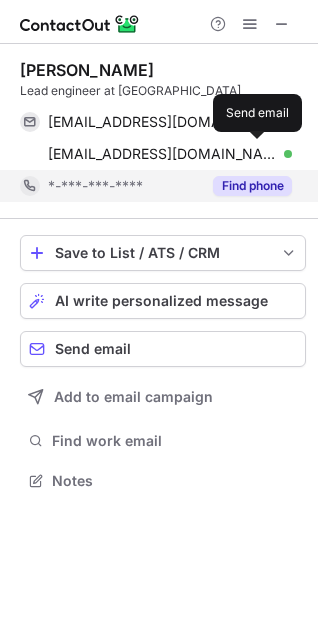 scroll, scrollTop: 10, scrollLeft: 10, axis: both 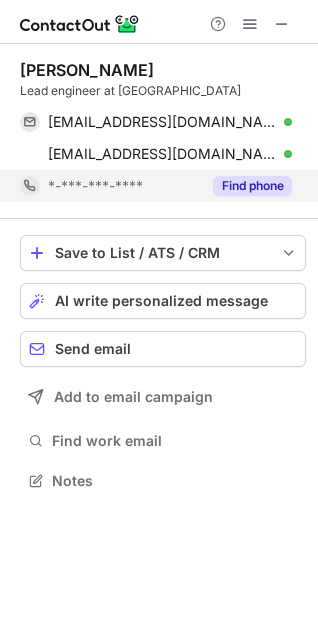 click on "Find phone" at bounding box center (252, 186) 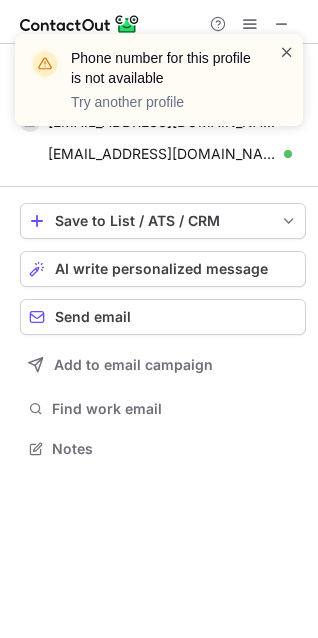 scroll, scrollTop: 435, scrollLeft: 318, axis: both 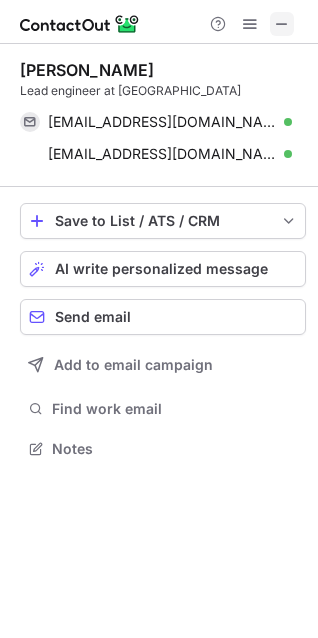 click at bounding box center [282, 24] 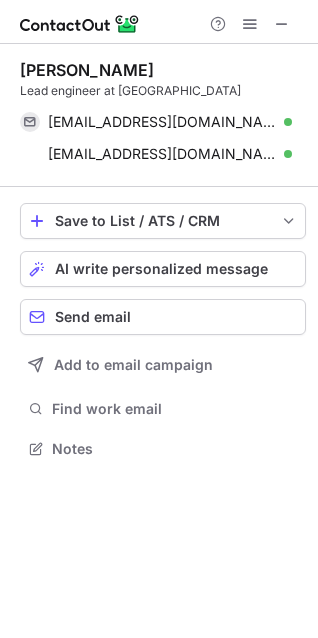 scroll, scrollTop: 10, scrollLeft: 10, axis: both 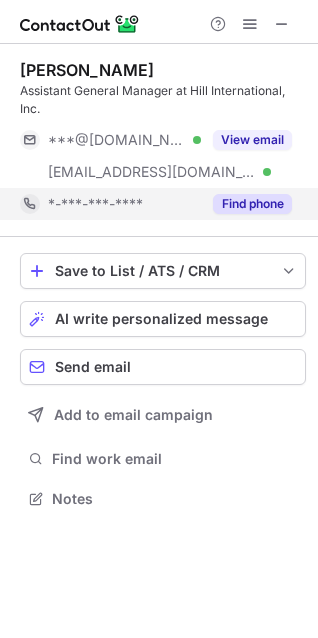 click on "Find phone" at bounding box center (252, 204) 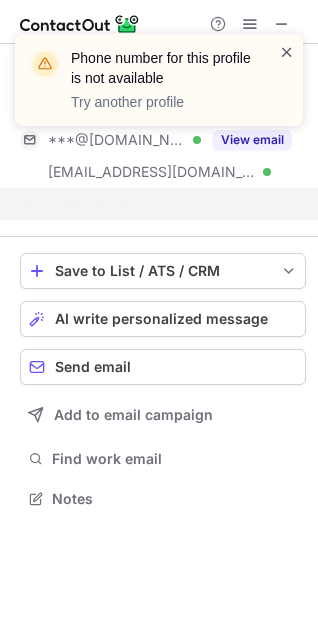 click at bounding box center (287, 52) 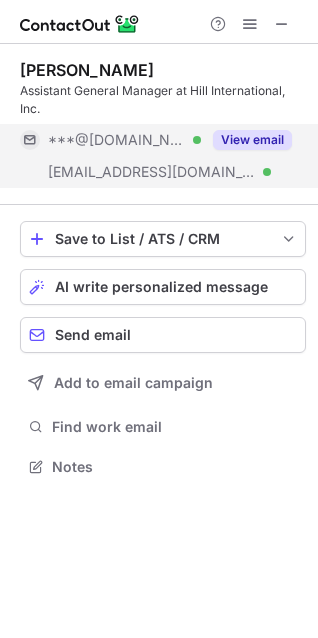 click on "View email" at bounding box center [252, 140] 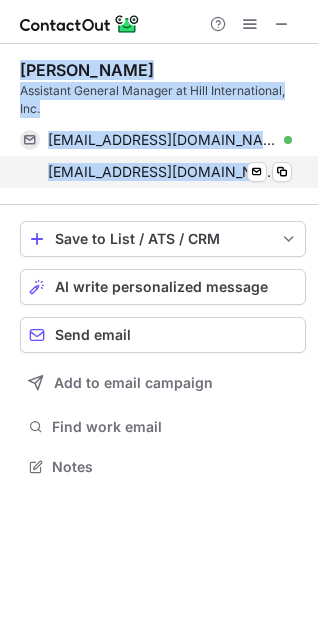 drag, startPoint x: 19, startPoint y: 71, endPoint x: 238, endPoint y: 184, distance: 246.43457 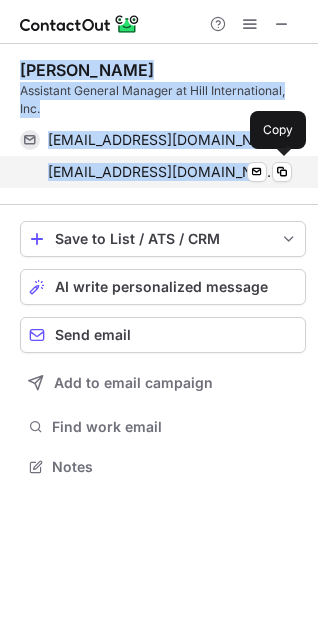 copy on "[PERSON_NAME] Assistant General Manager at Hill International, Inc. [EMAIL_ADDRESS][DOMAIN_NAME] Verified Send email Copy [EMAIL_ADDRESS][DOMAIN_NAME]" 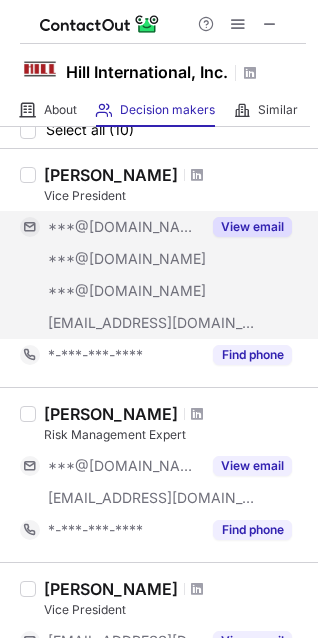 scroll, scrollTop: 100, scrollLeft: 0, axis: vertical 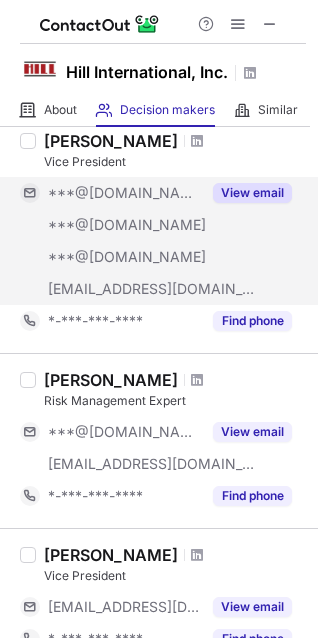 click on "View email" at bounding box center [252, 193] 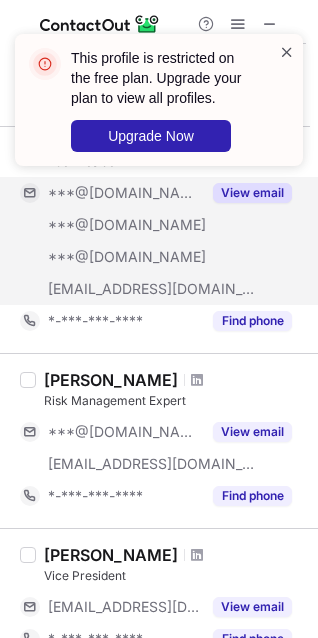 click at bounding box center [287, 52] 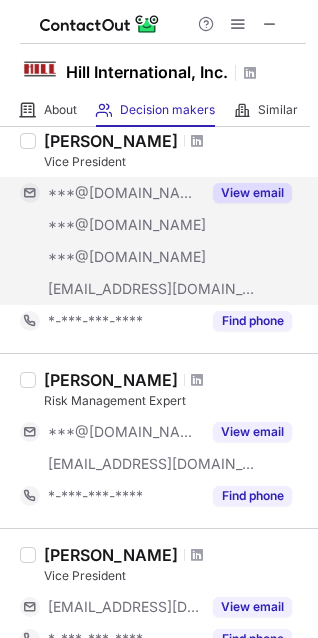 click on "View email" at bounding box center [252, 193] 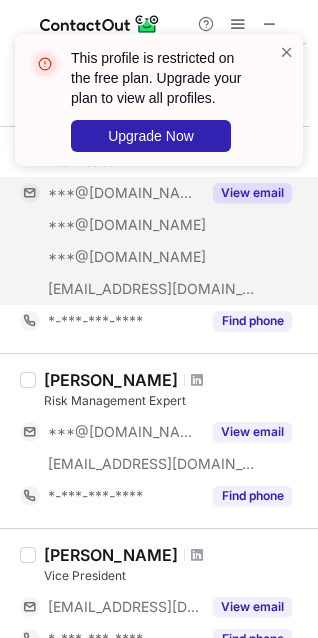 click on "This profile is restricted on the free plan. Upgrade your plan to view all profiles. Upgrade Now" at bounding box center [159, 100] 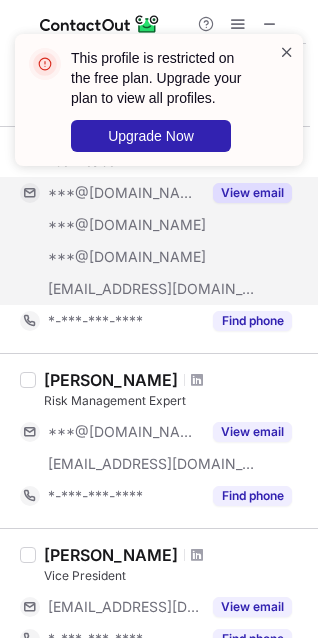 click at bounding box center (287, 52) 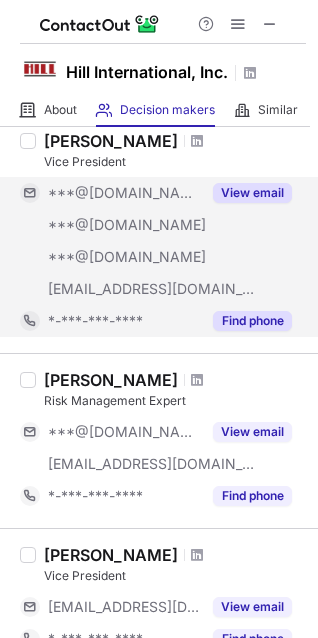 click on "Find phone" at bounding box center (252, 321) 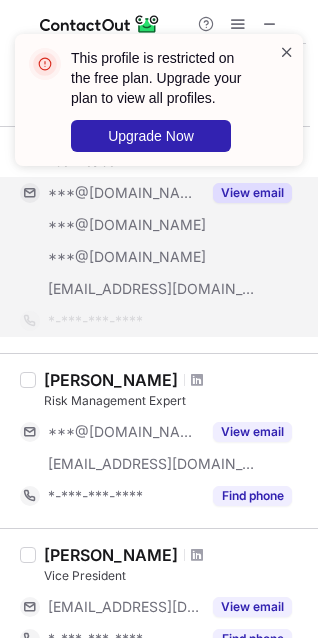 click at bounding box center [287, 52] 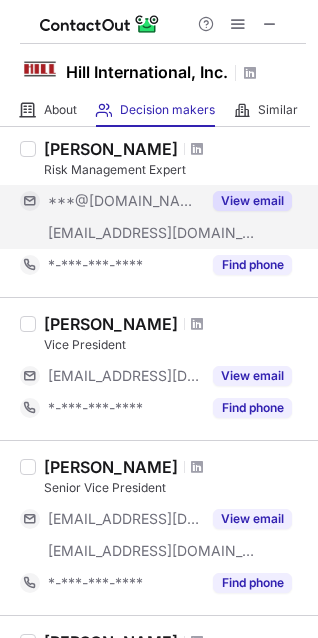 scroll, scrollTop: 300, scrollLeft: 0, axis: vertical 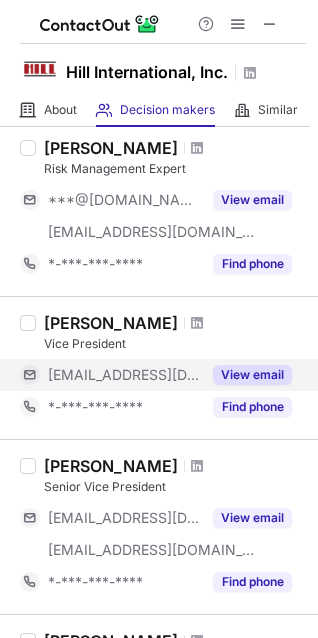 click on "View email" at bounding box center [252, 375] 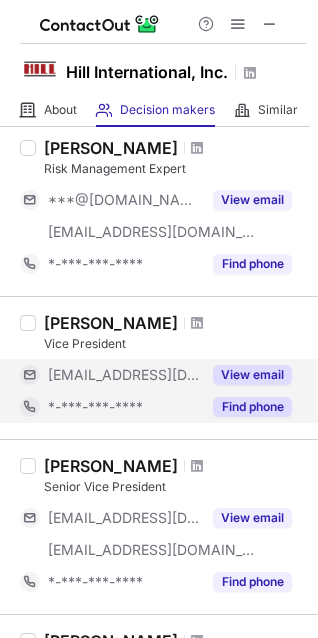click on "Find phone" at bounding box center (252, 407) 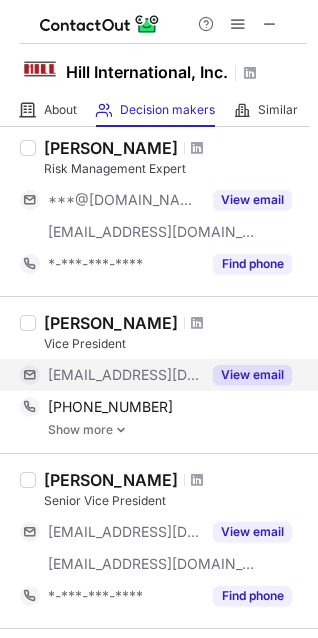 click on "View email" at bounding box center (252, 375) 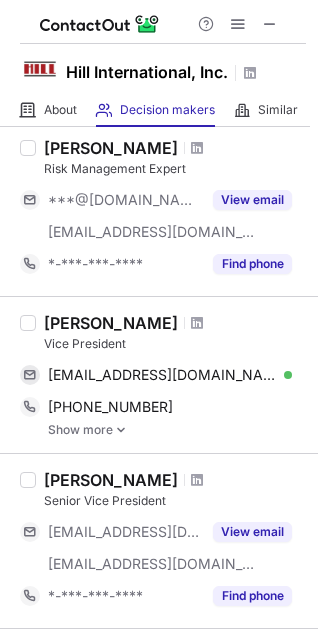 click at bounding box center (197, 323) 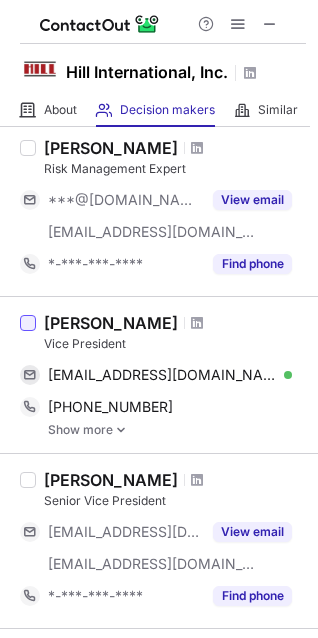 click at bounding box center [28, 323] 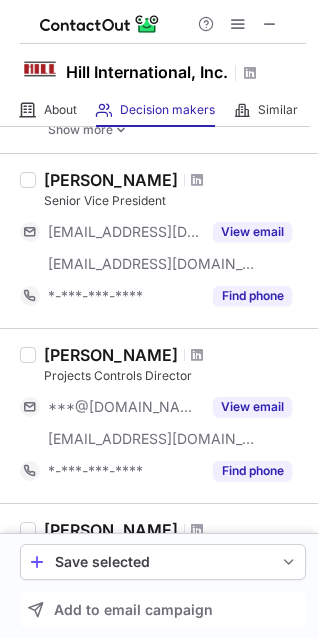 scroll, scrollTop: 900, scrollLeft: 0, axis: vertical 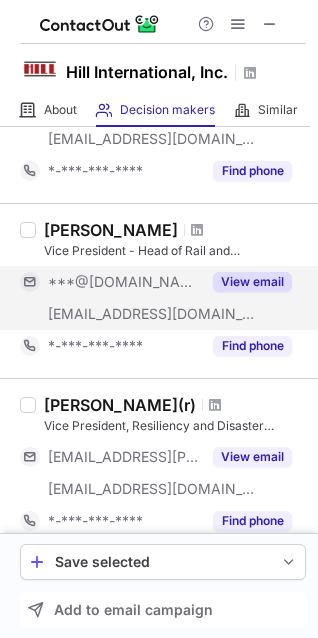 click on "View email" at bounding box center (252, 282) 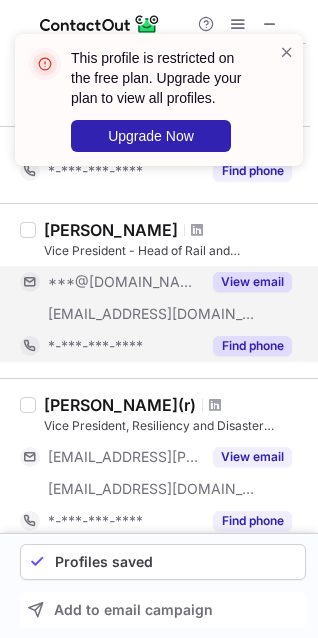 click on "Find phone" at bounding box center (252, 346) 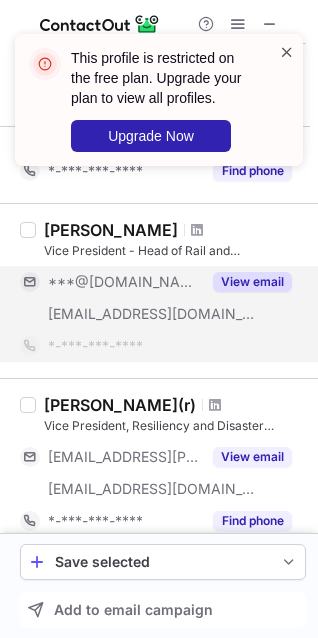 click at bounding box center (287, 52) 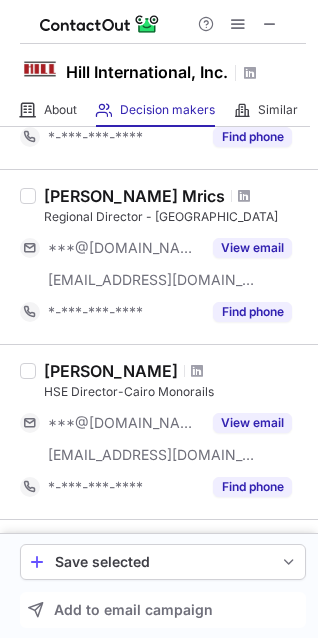 scroll, scrollTop: 1300, scrollLeft: 0, axis: vertical 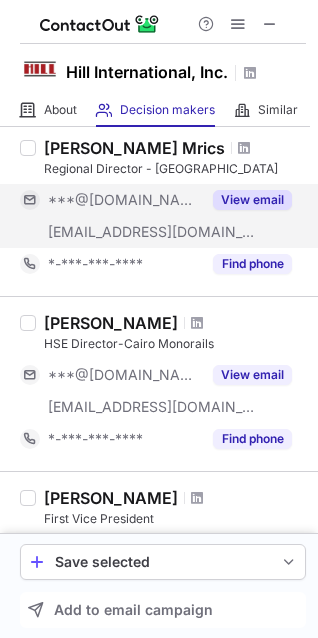 click on "View email" at bounding box center (252, 200) 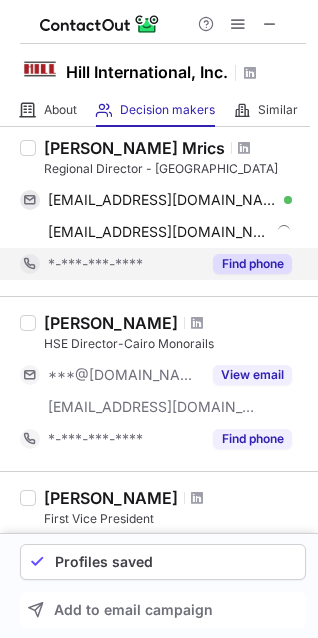 click on "Find phone" at bounding box center [252, 264] 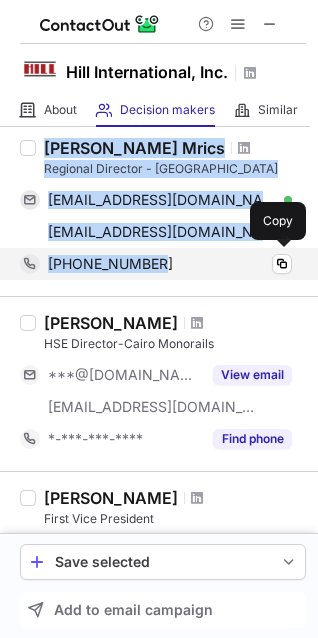 drag, startPoint x: 47, startPoint y: 151, endPoint x: 194, endPoint y: 266, distance: 186.63869 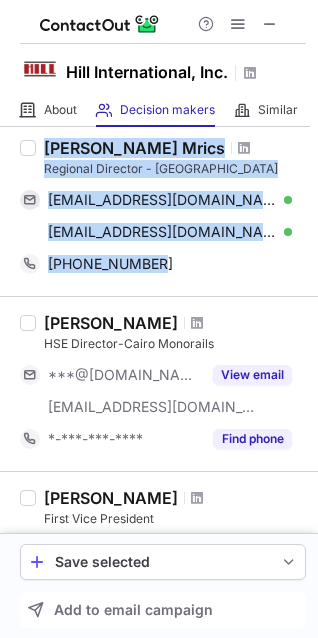 copy on "[PERSON_NAME] Mrics Regional Director - [GEOGRAPHIC_DATA] [EMAIL_ADDRESS][DOMAIN_NAME] Verified Send email Copy [EMAIL_ADDRESS][DOMAIN_NAME] Verified Send email Copy [PHONE_NUMBER]" 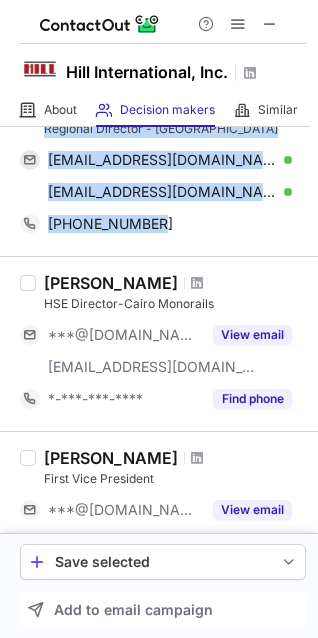 scroll, scrollTop: 1400, scrollLeft: 0, axis: vertical 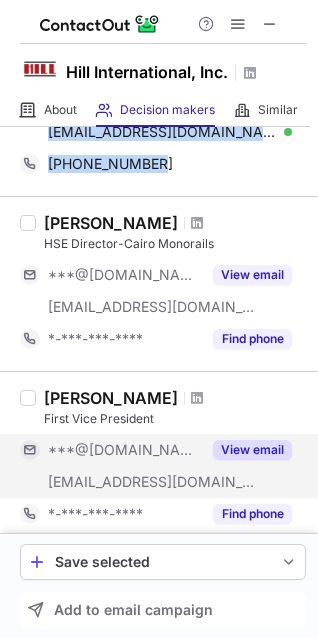 click on "View email" at bounding box center (252, 450) 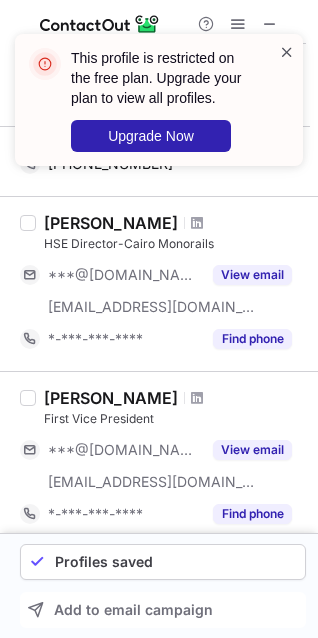 click at bounding box center (287, 52) 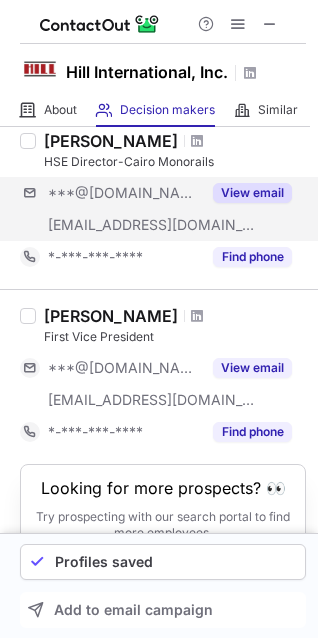 scroll, scrollTop: 1584, scrollLeft: 0, axis: vertical 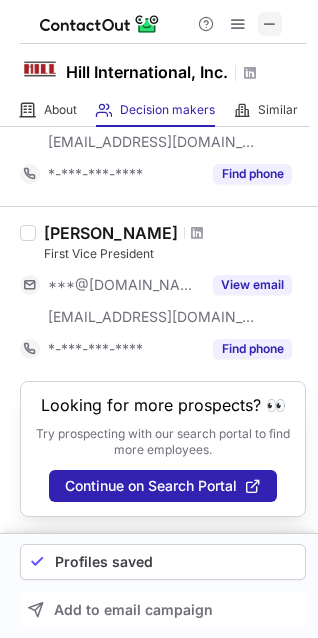 click at bounding box center (270, 24) 